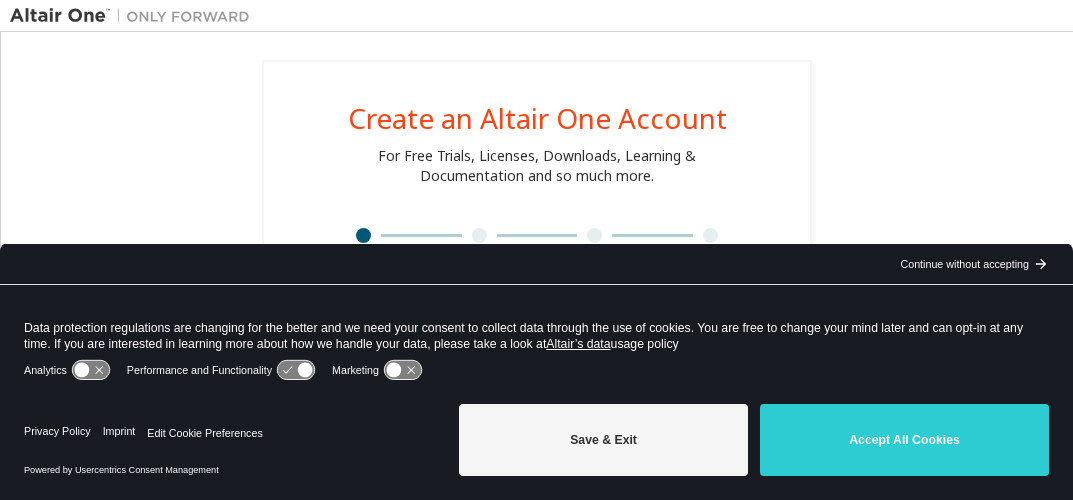 scroll, scrollTop: 0, scrollLeft: 0, axis: both 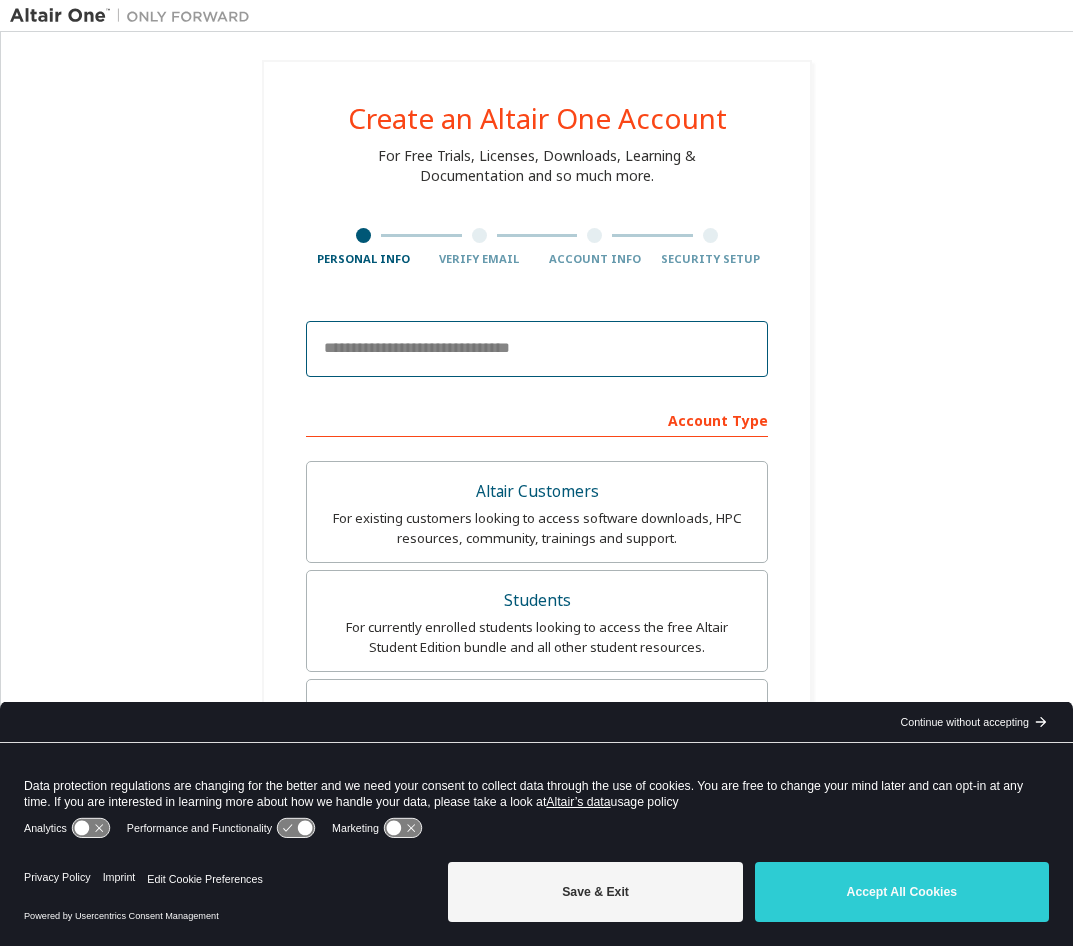 click at bounding box center [537, 349] 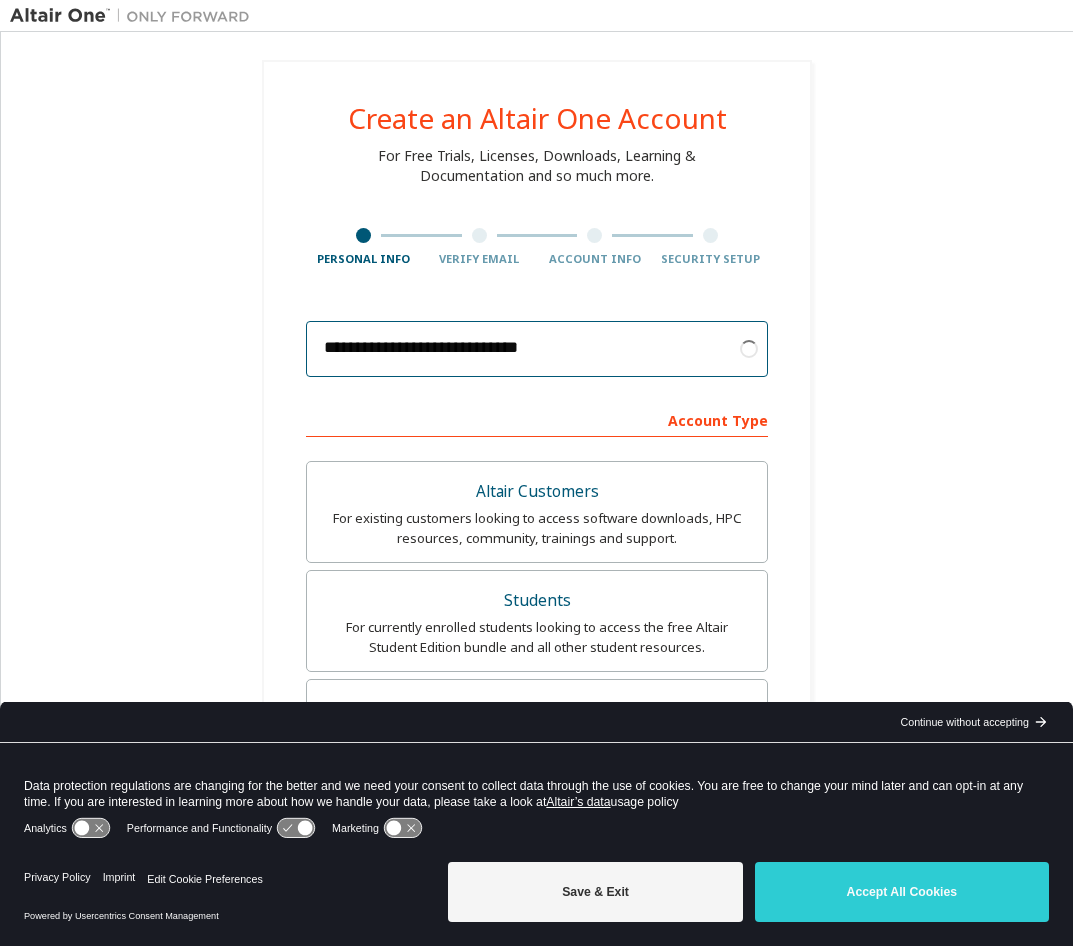 click on "**********" at bounding box center (537, 349) 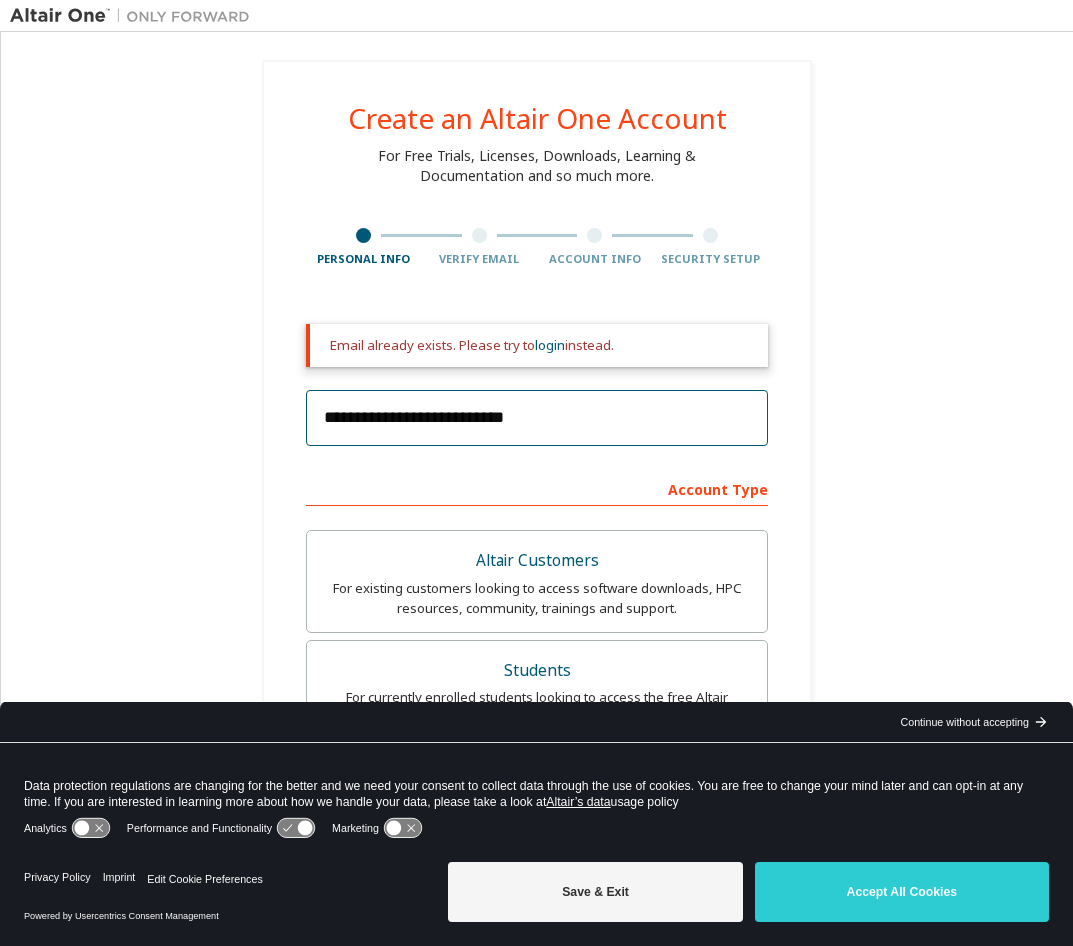 type on "**********" 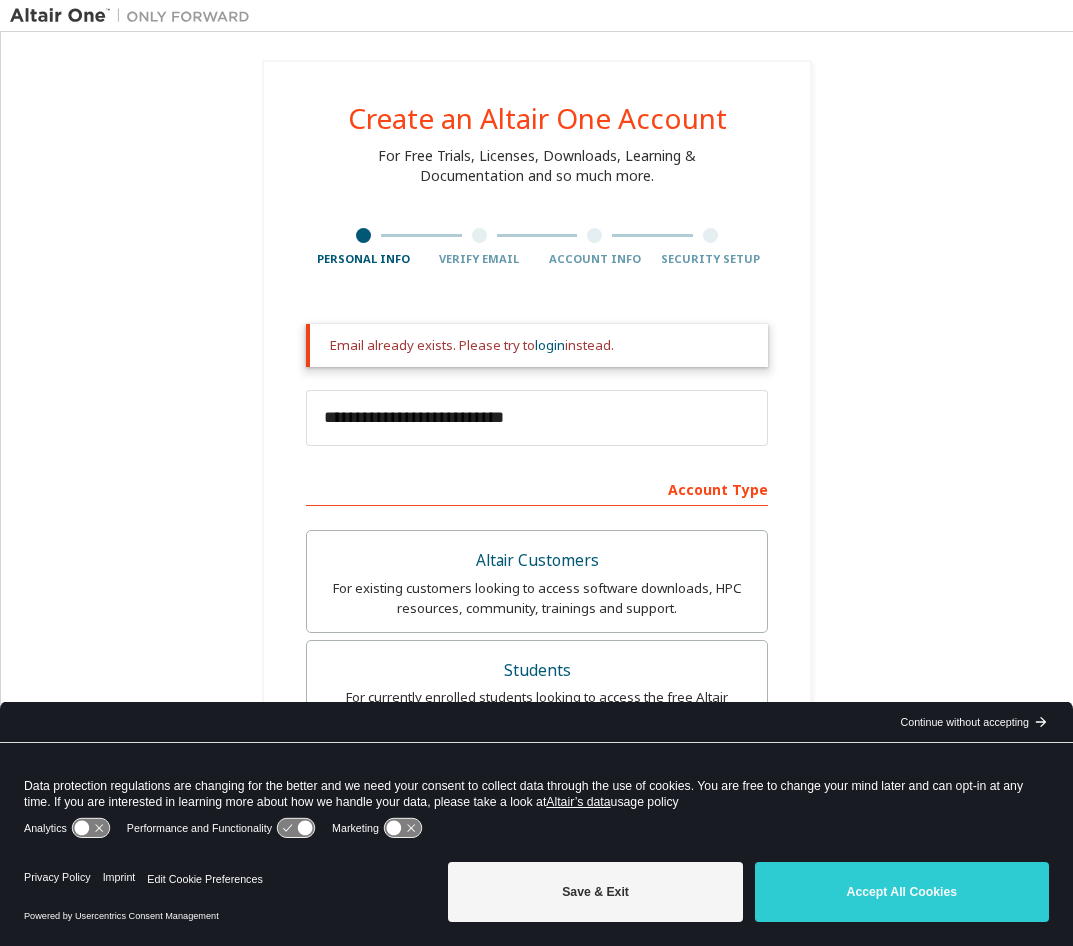 click on "**********" at bounding box center [537, 684] 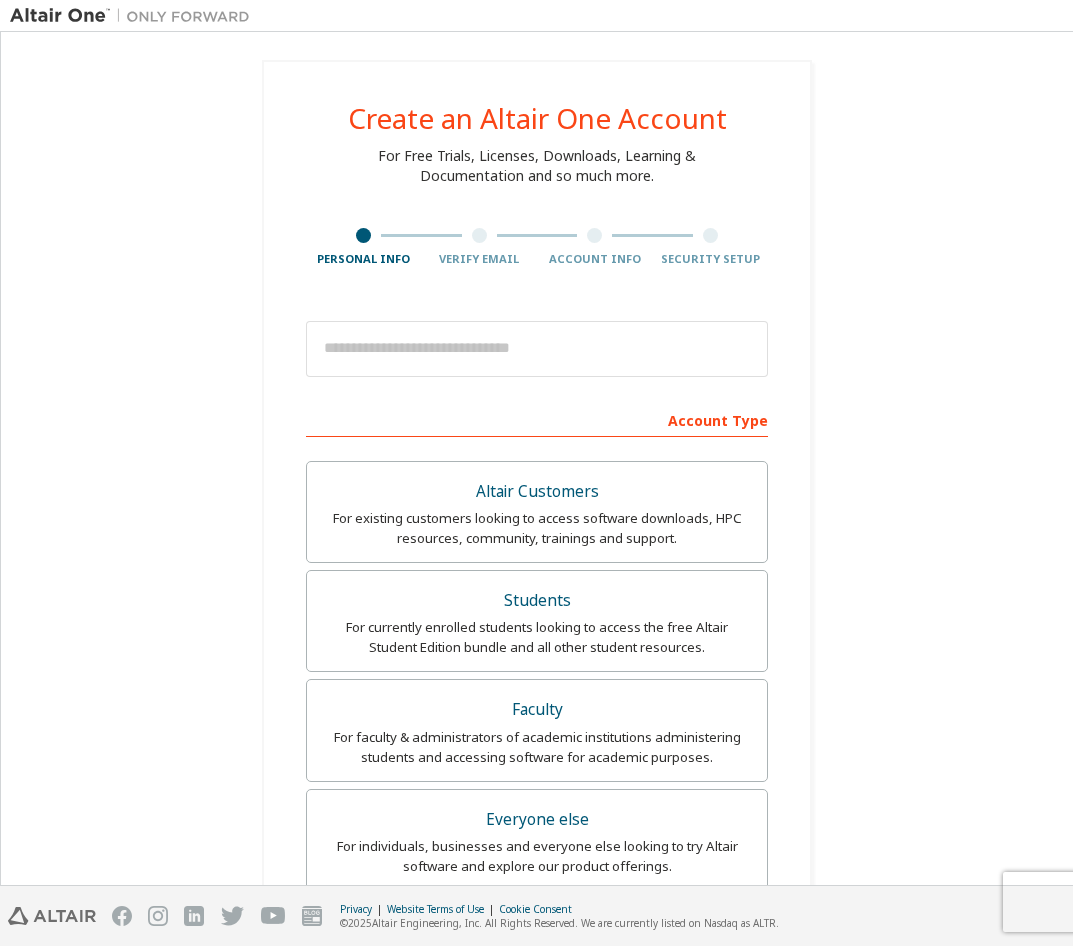 scroll, scrollTop: 0, scrollLeft: 0, axis: both 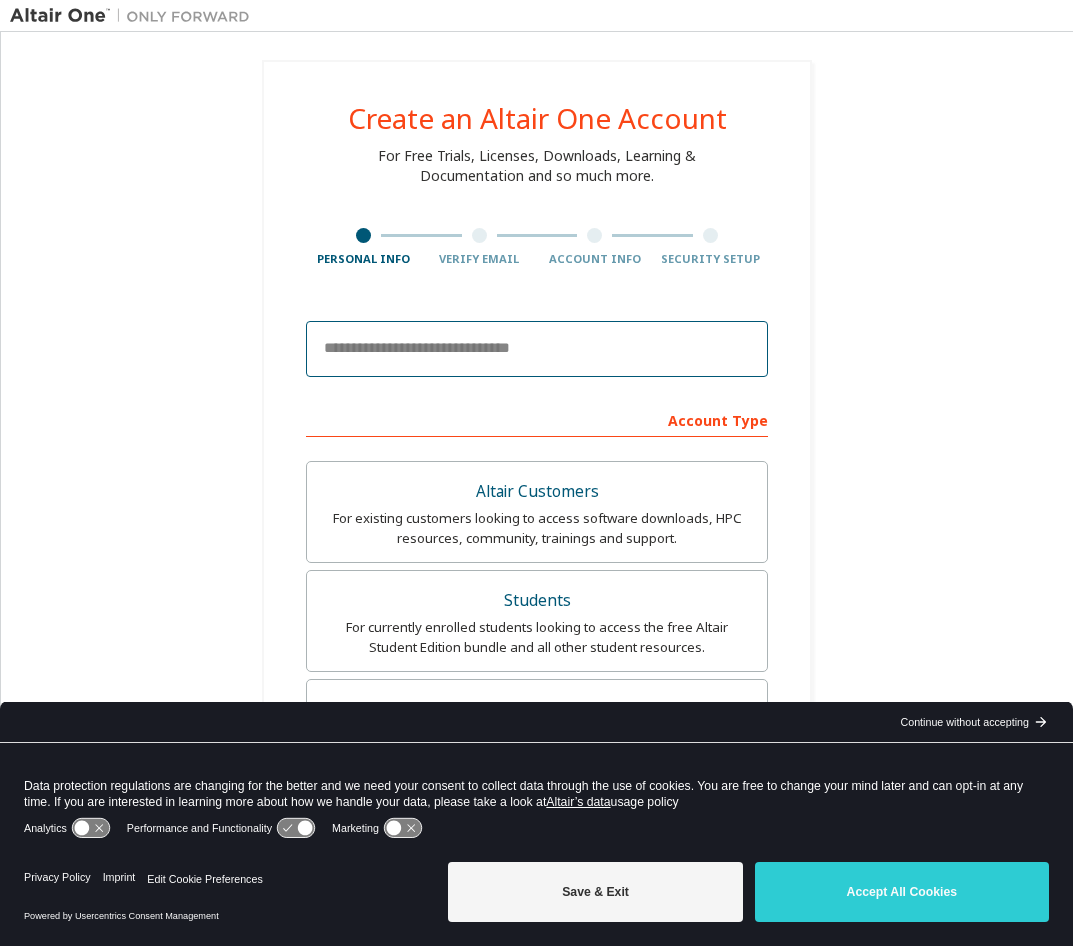 click at bounding box center (537, 349) 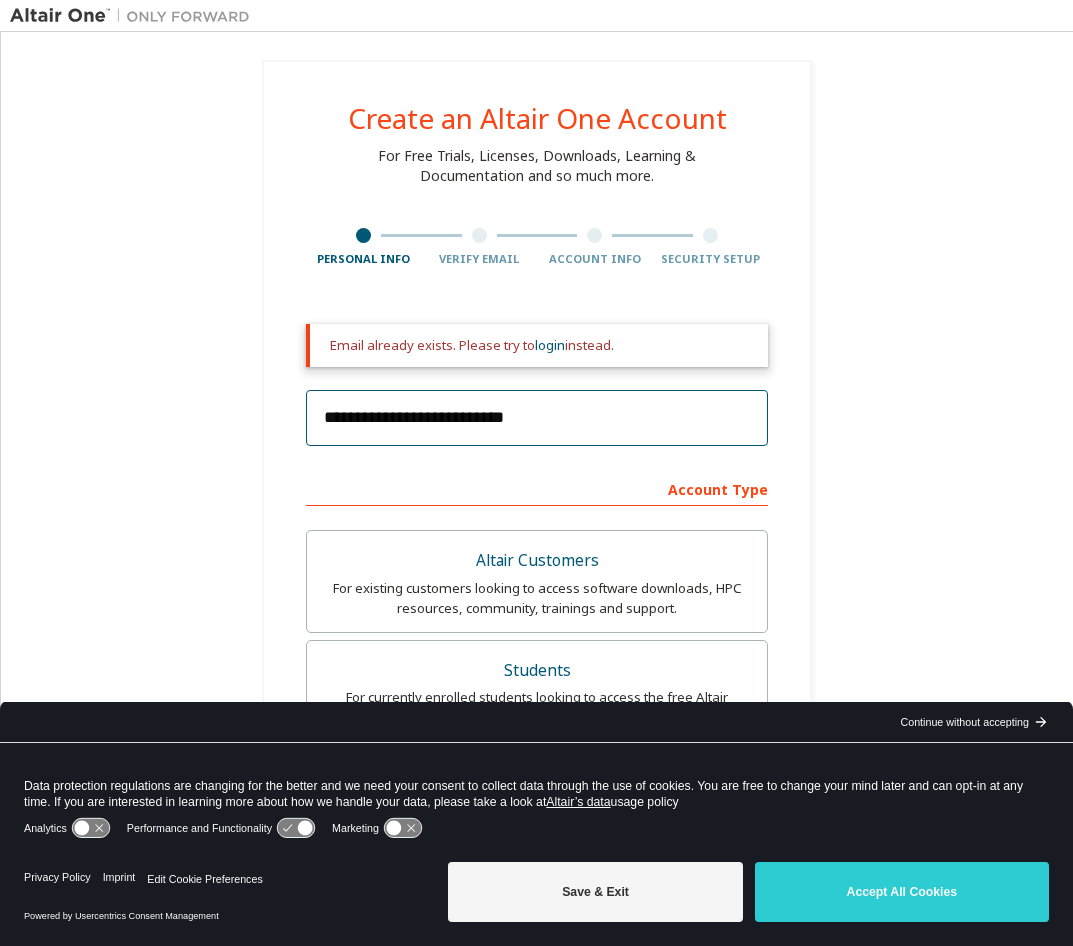 type on "**********" 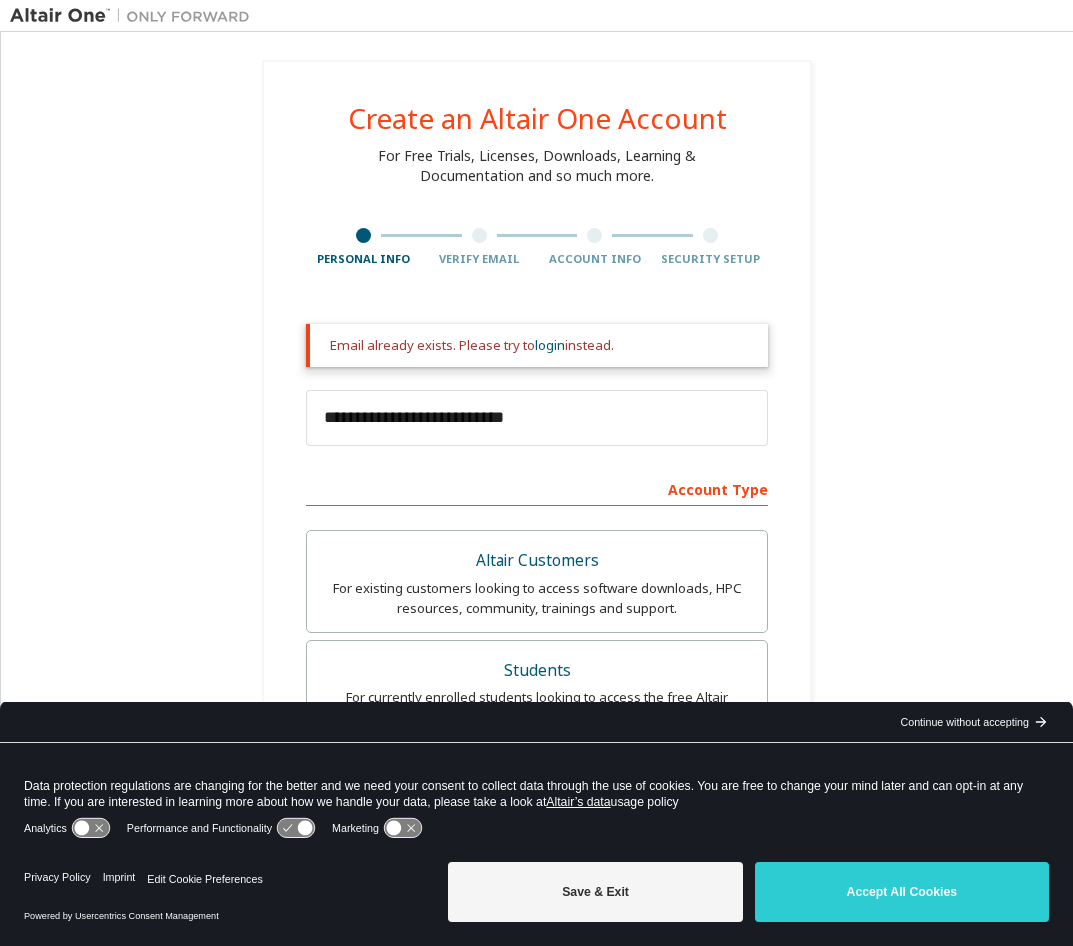 drag, startPoint x: 323, startPoint y: 350, endPoint x: 644, endPoint y: 349, distance: 321.00156 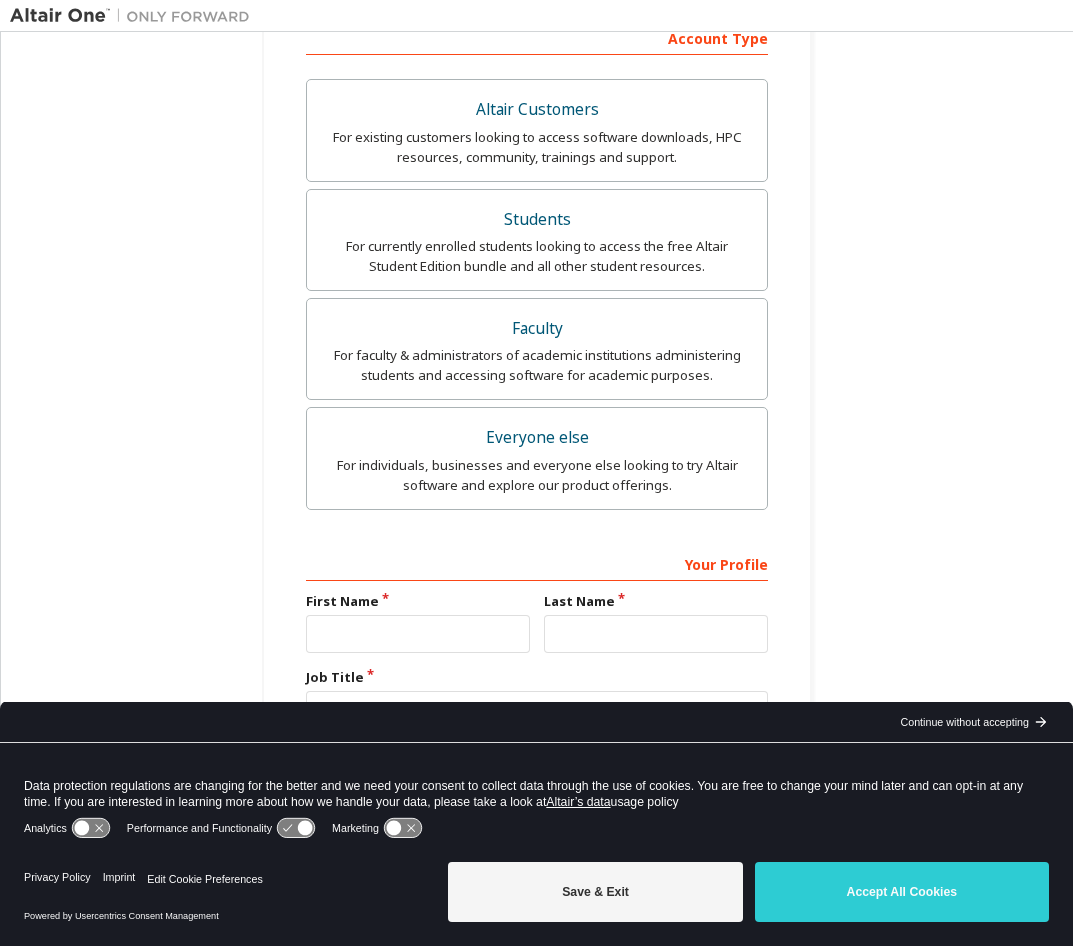 scroll, scrollTop: 0, scrollLeft: 0, axis: both 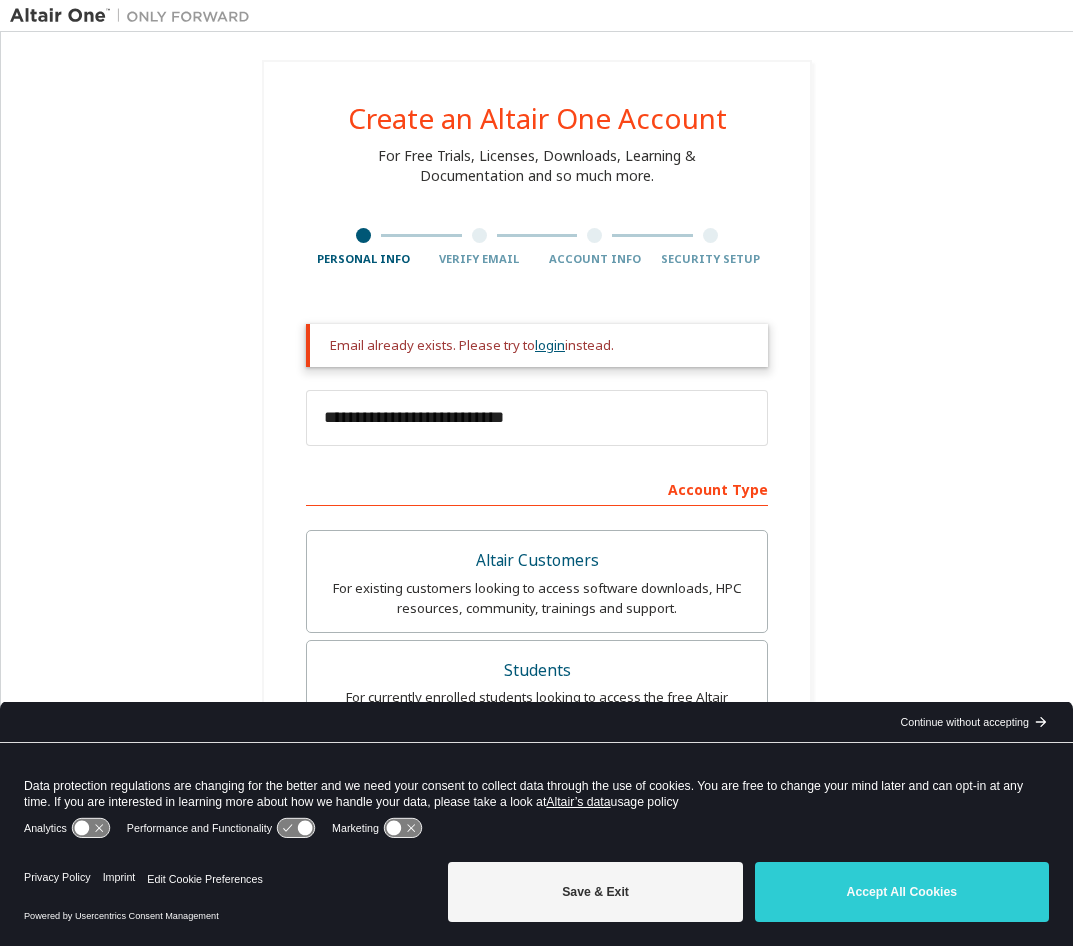click on "login" at bounding box center [550, 345] 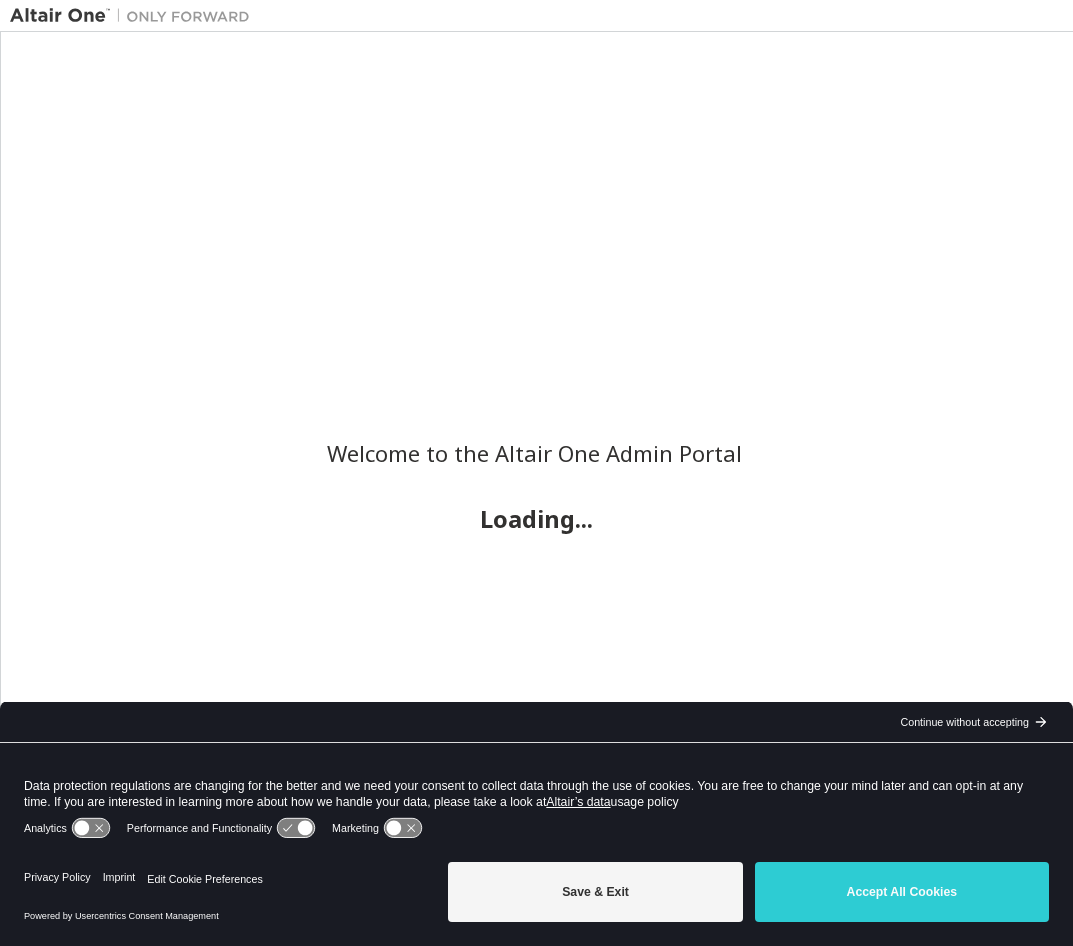 scroll, scrollTop: 0, scrollLeft: 0, axis: both 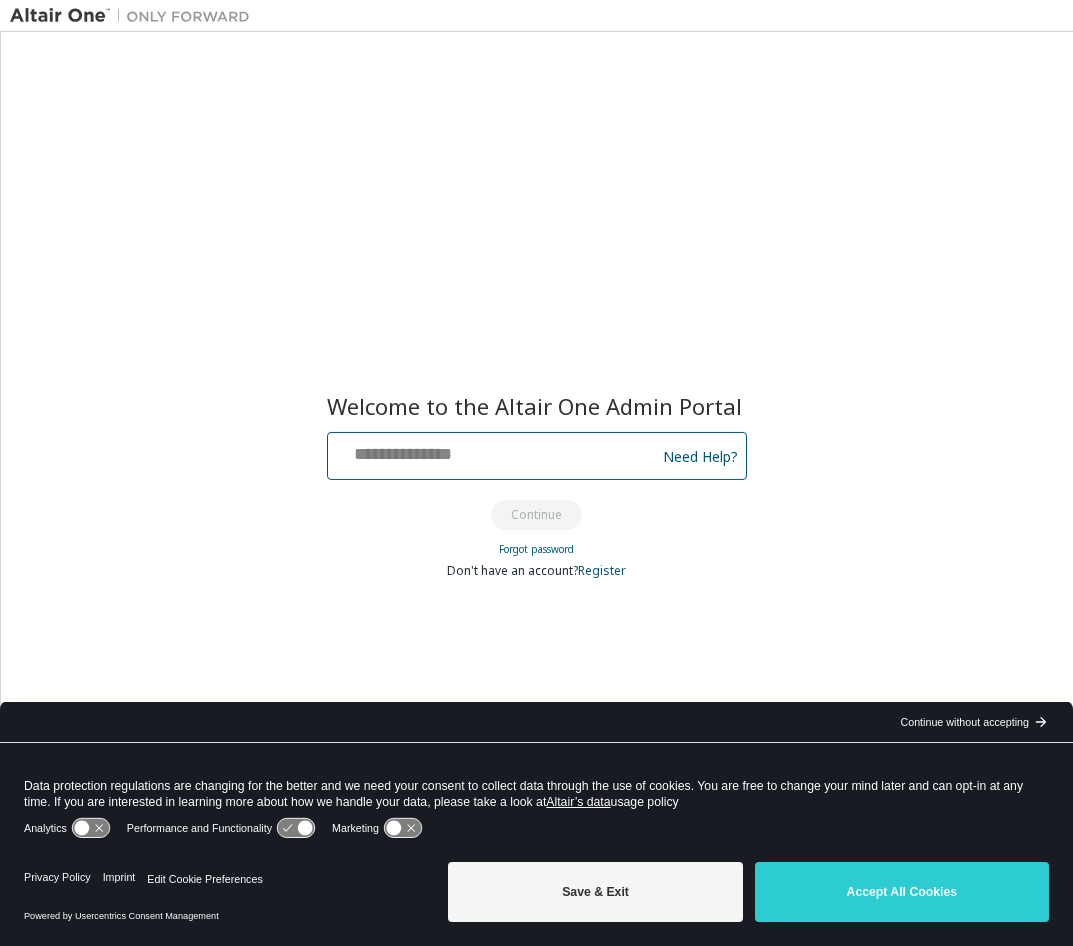 click at bounding box center [494, 451] 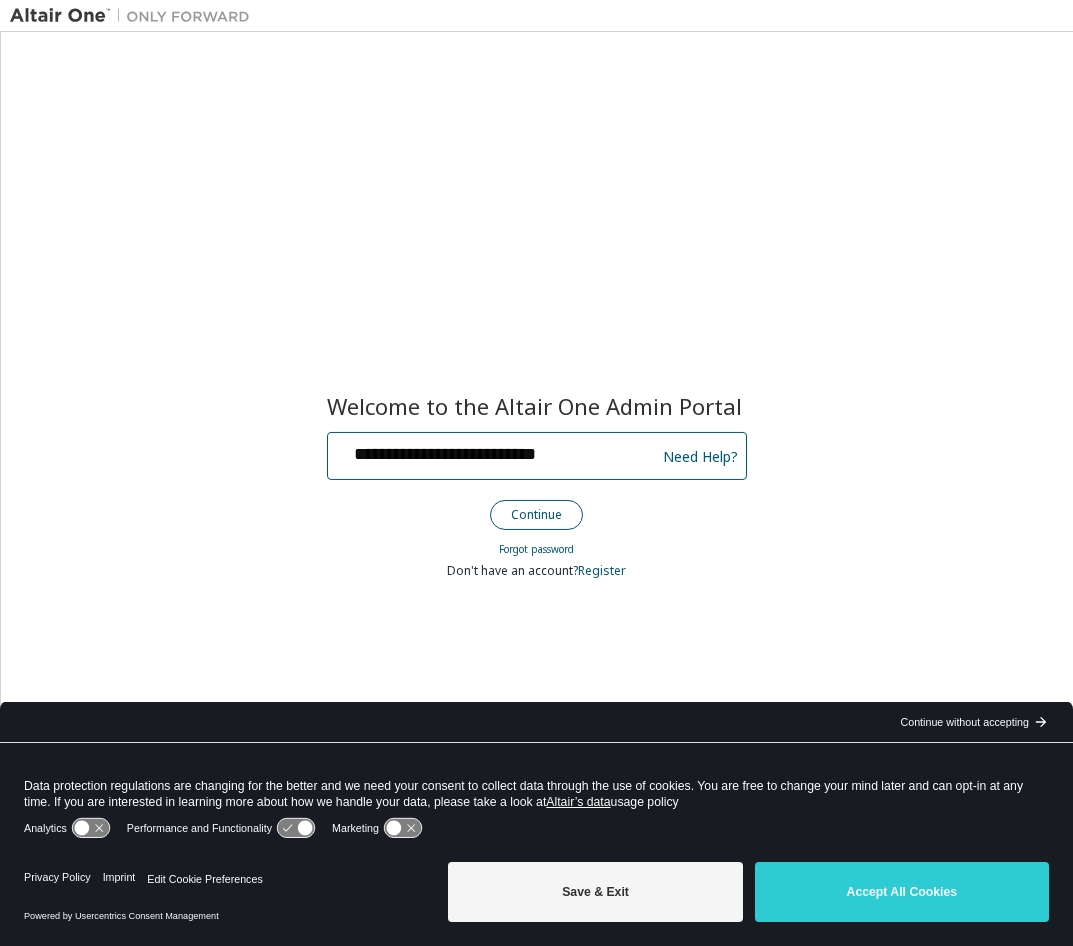 type on "**********" 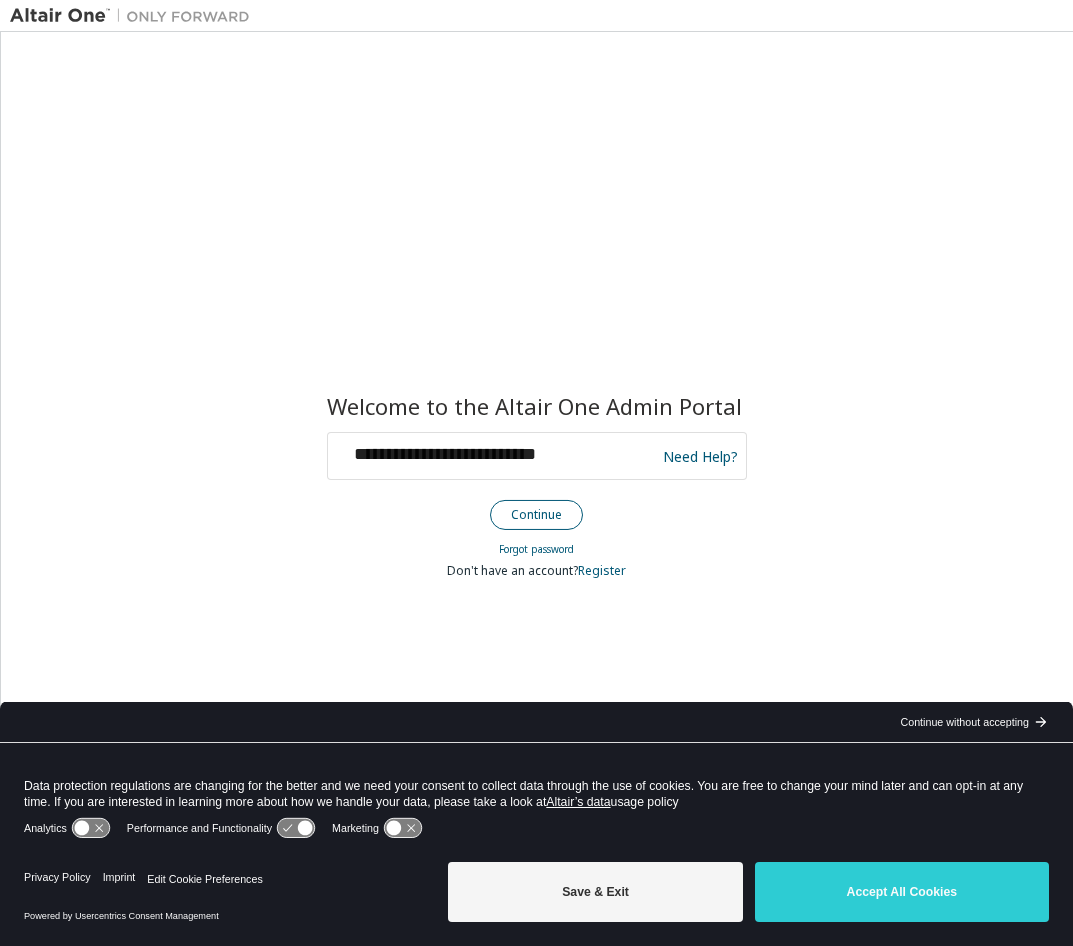 click on "Continue" at bounding box center [536, 515] 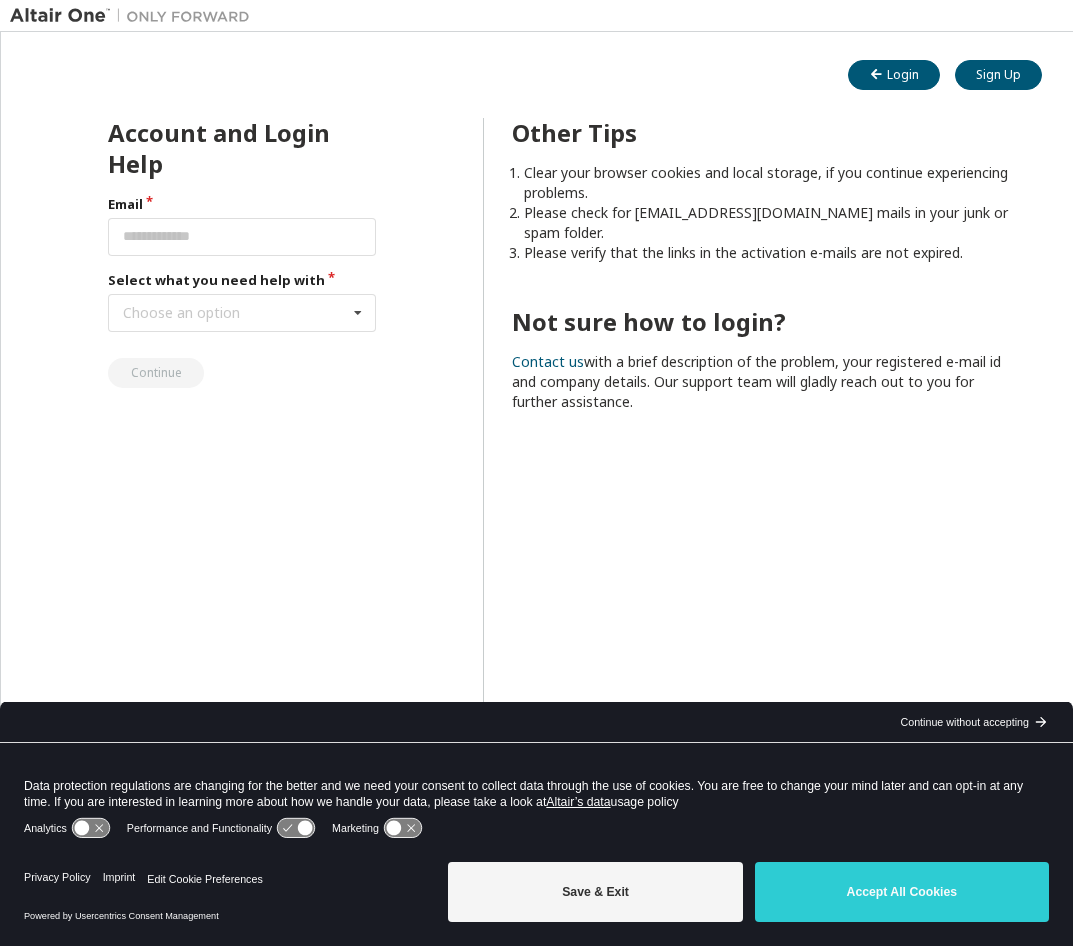 scroll, scrollTop: 0, scrollLeft: 0, axis: both 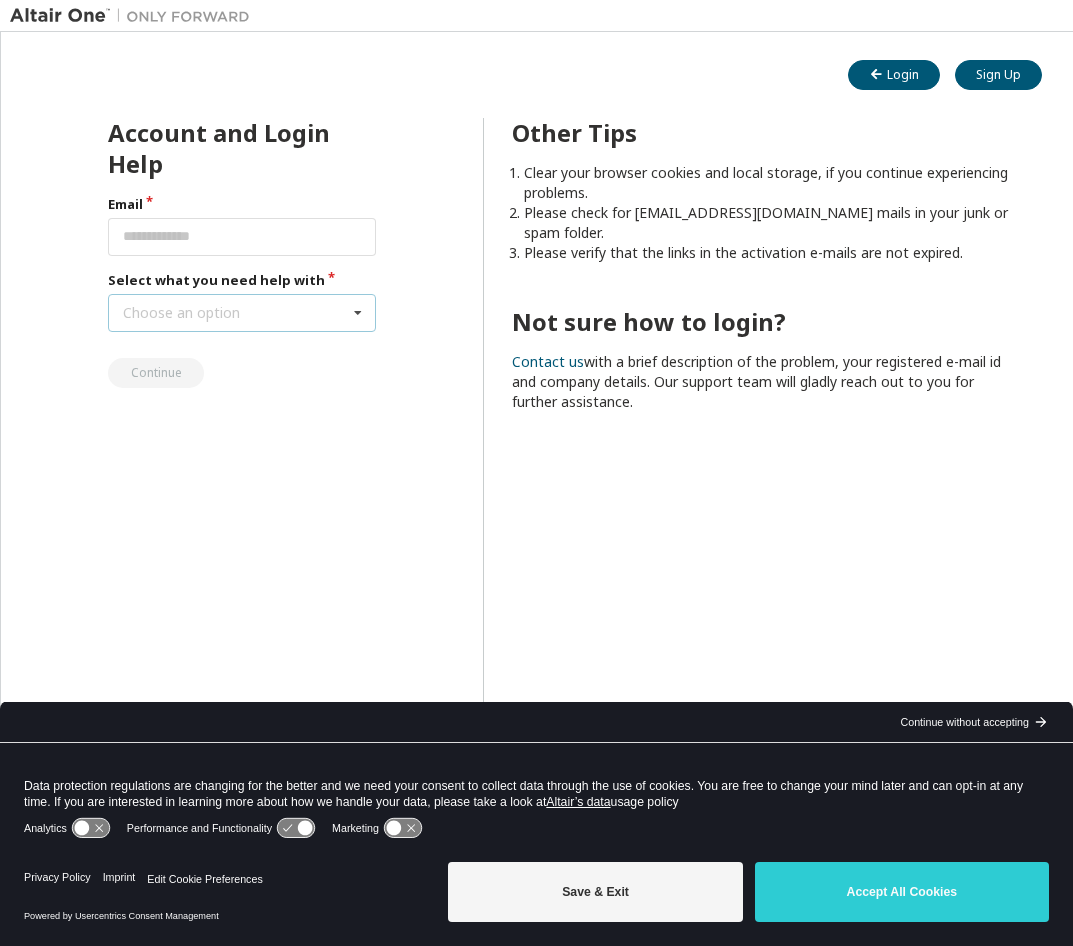 click on "Choose an option I forgot my password I did not receive activation mail My activation mail expired My account is locked I want to reset multi-factor authentication I don't know but can't login" at bounding box center (242, 313) 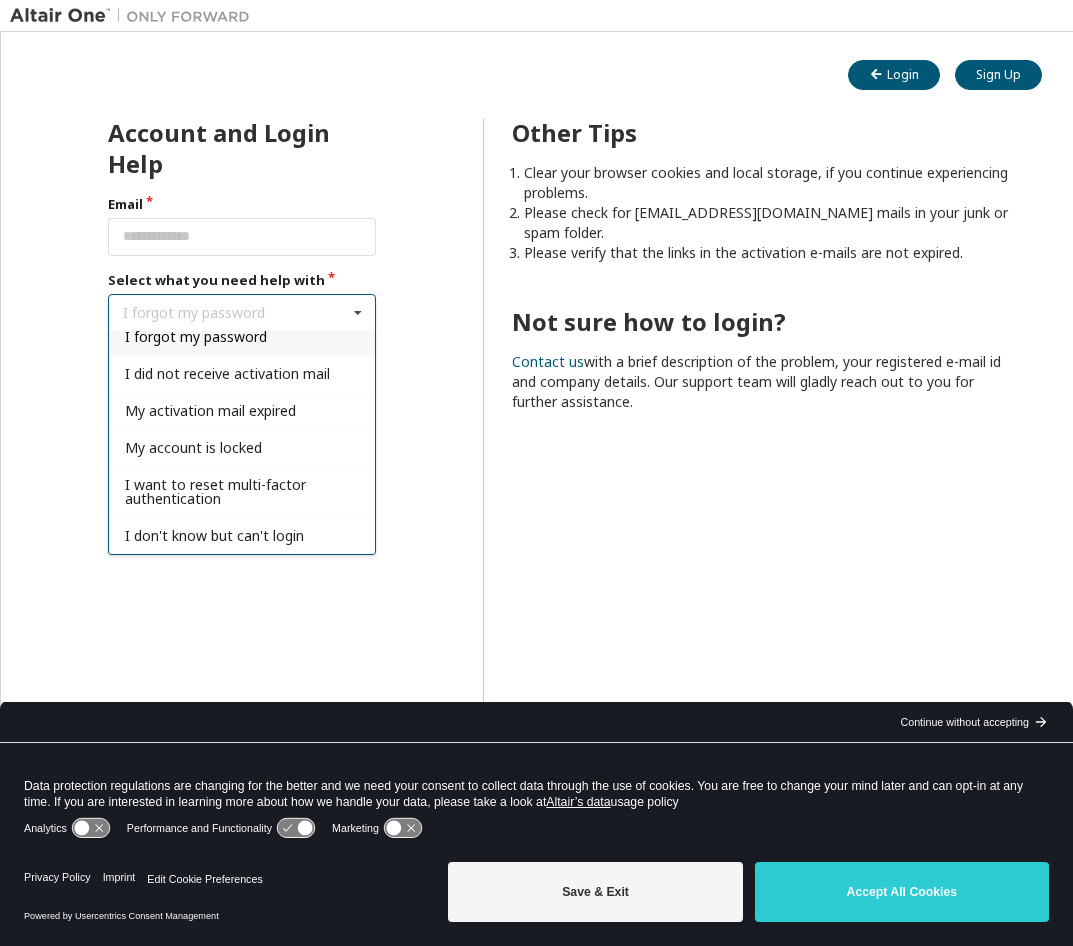 scroll, scrollTop: 0, scrollLeft: 0, axis: both 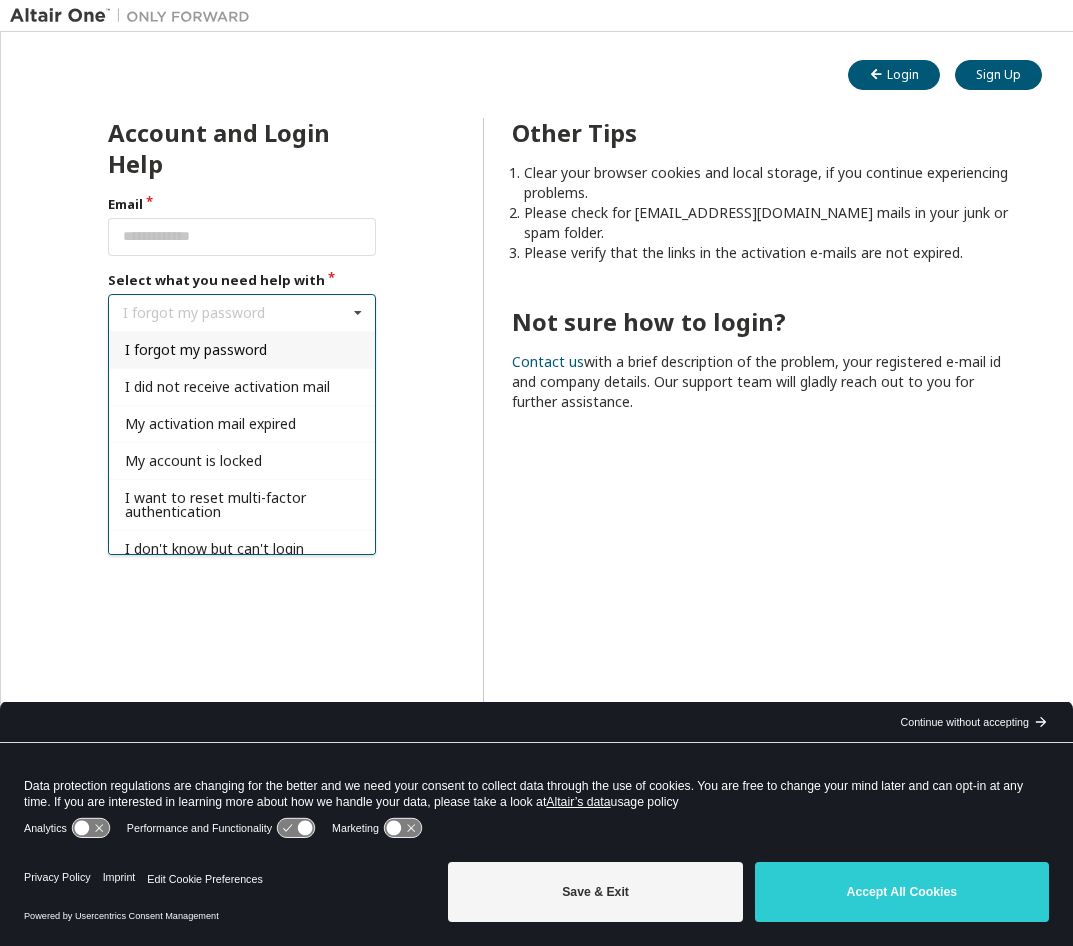 click on "Account and Login Help Email Select what you need help with I forgot my password I forgot my password I did not receive activation mail My activation mail expired My account is locked I want to reset multi-factor authentication I don't know but can't login Continue Other Tips Clear your browser cookies and local storage, if you continue experiencing problems. Please check for [EMAIL_ADDRESS][DOMAIN_NAME] mails in your junk or spam folder. Please verify that the links in the activation e-mails are not expired. Not sure how to login? Contact us  with a brief description of the problem, your registered e-mail id and company details. Our support team will gladly reach out to you for further assistance." at bounding box center (537, 501) 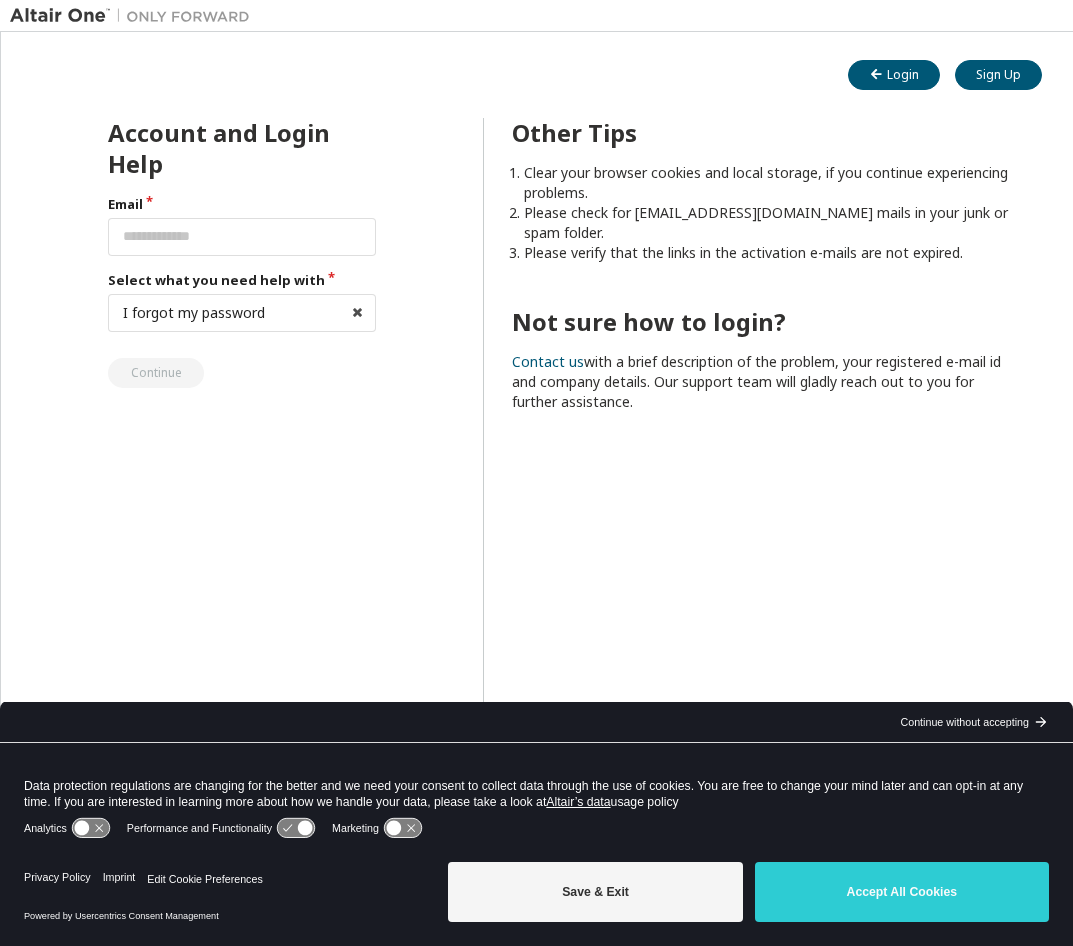 click on "Continue without accepting" at bounding box center [964, 722] 